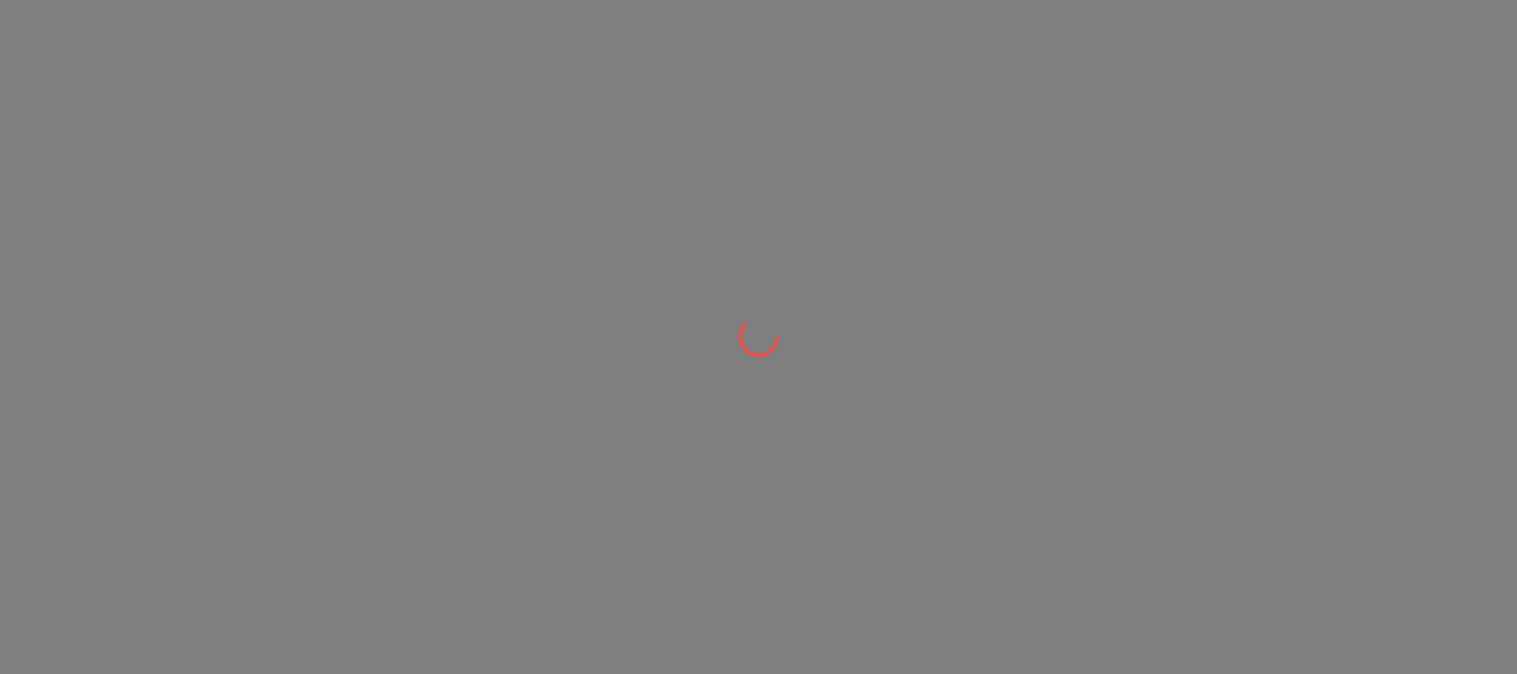 scroll, scrollTop: 0, scrollLeft: 0, axis: both 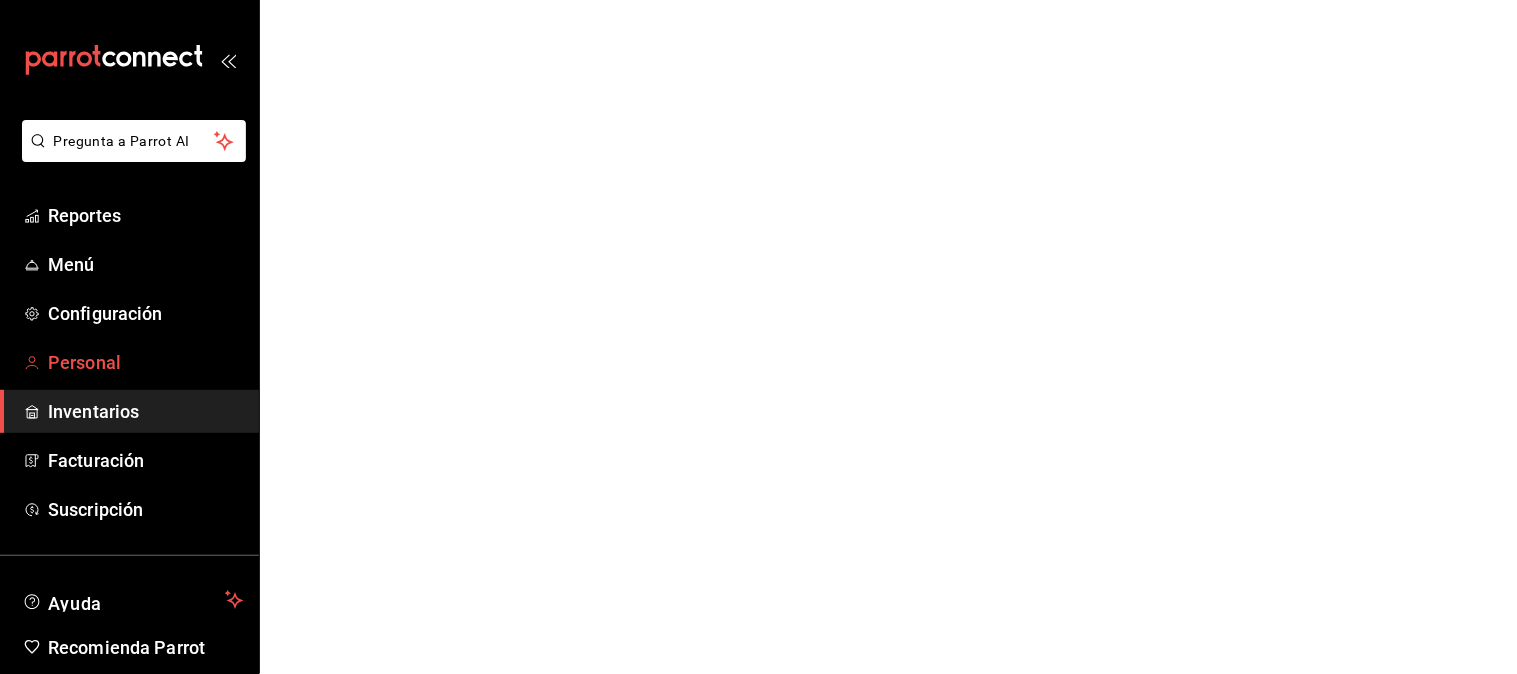 click on "Personal" at bounding box center (145, 362) 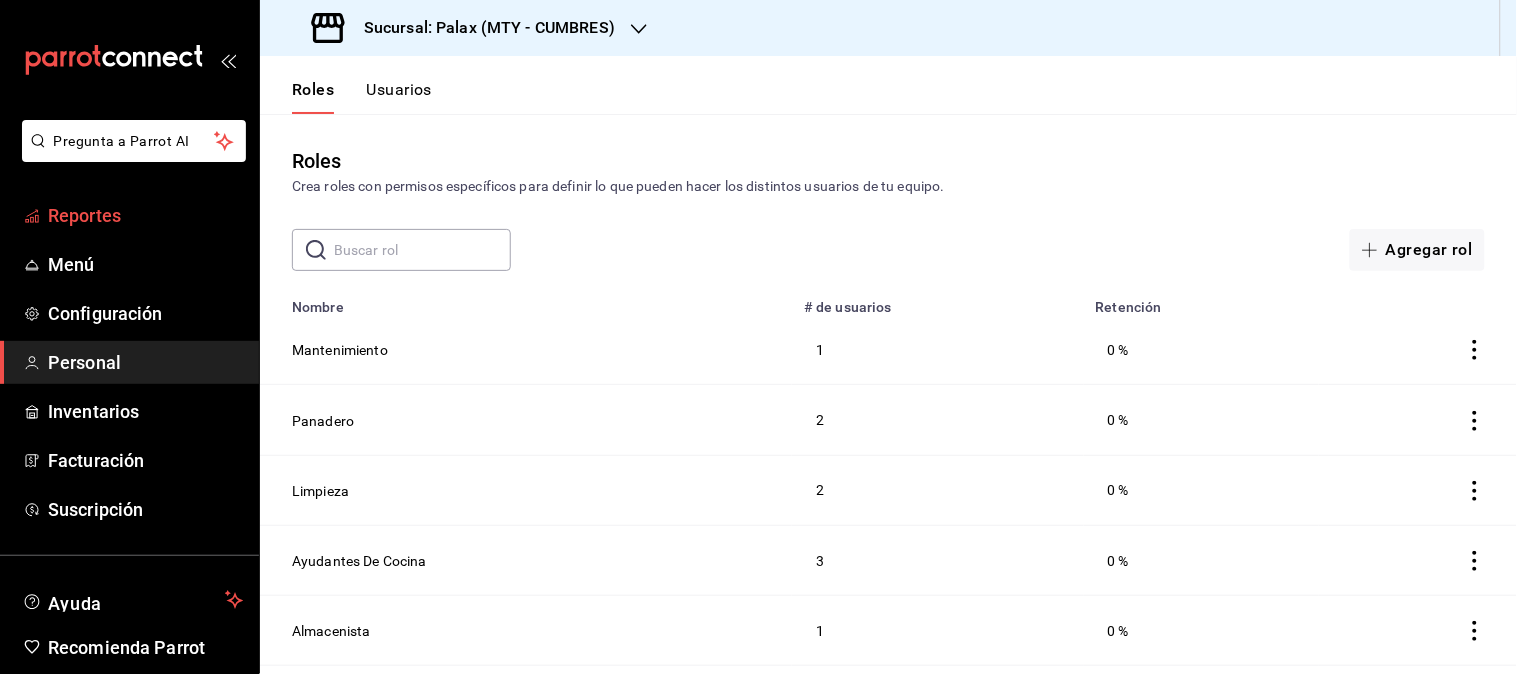 click on "Reportes" at bounding box center (145, 215) 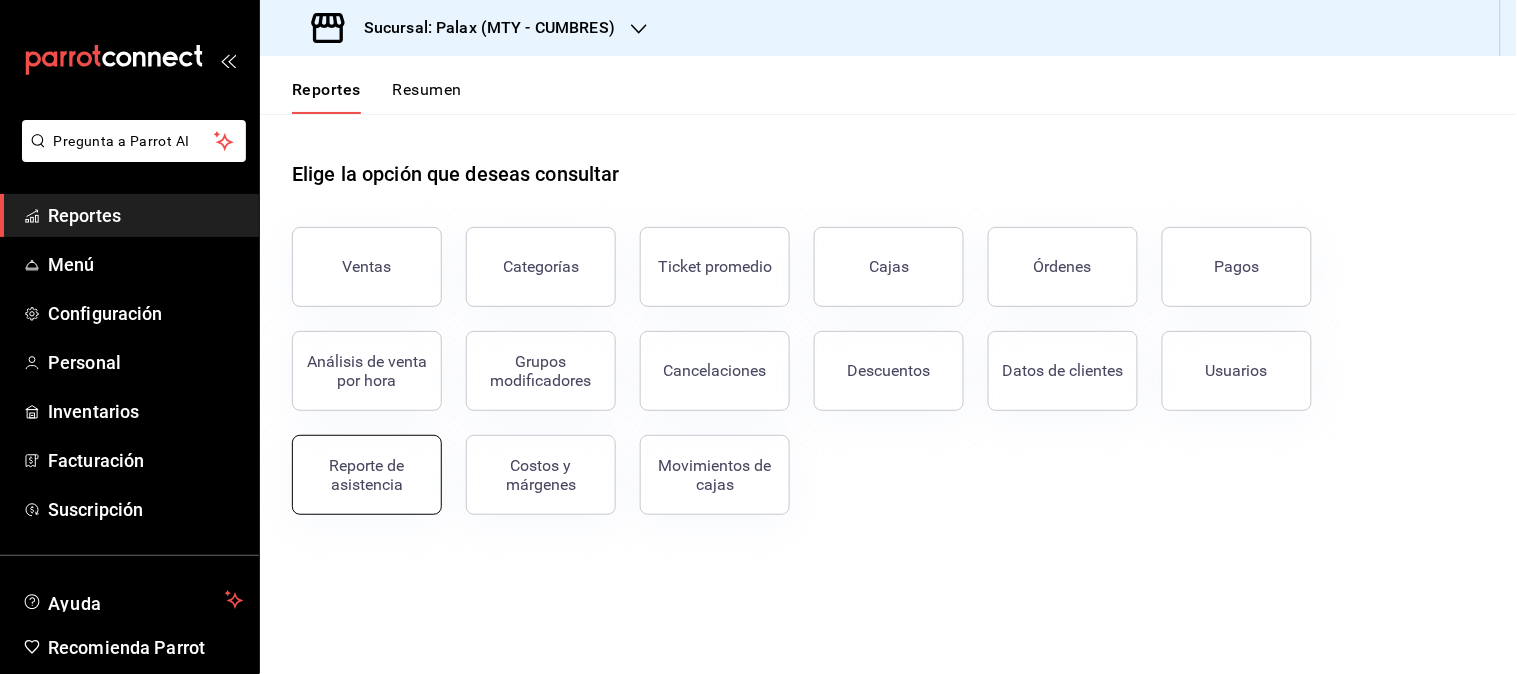 click on "Reporte de asistencia" at bounding box center (367, 475) 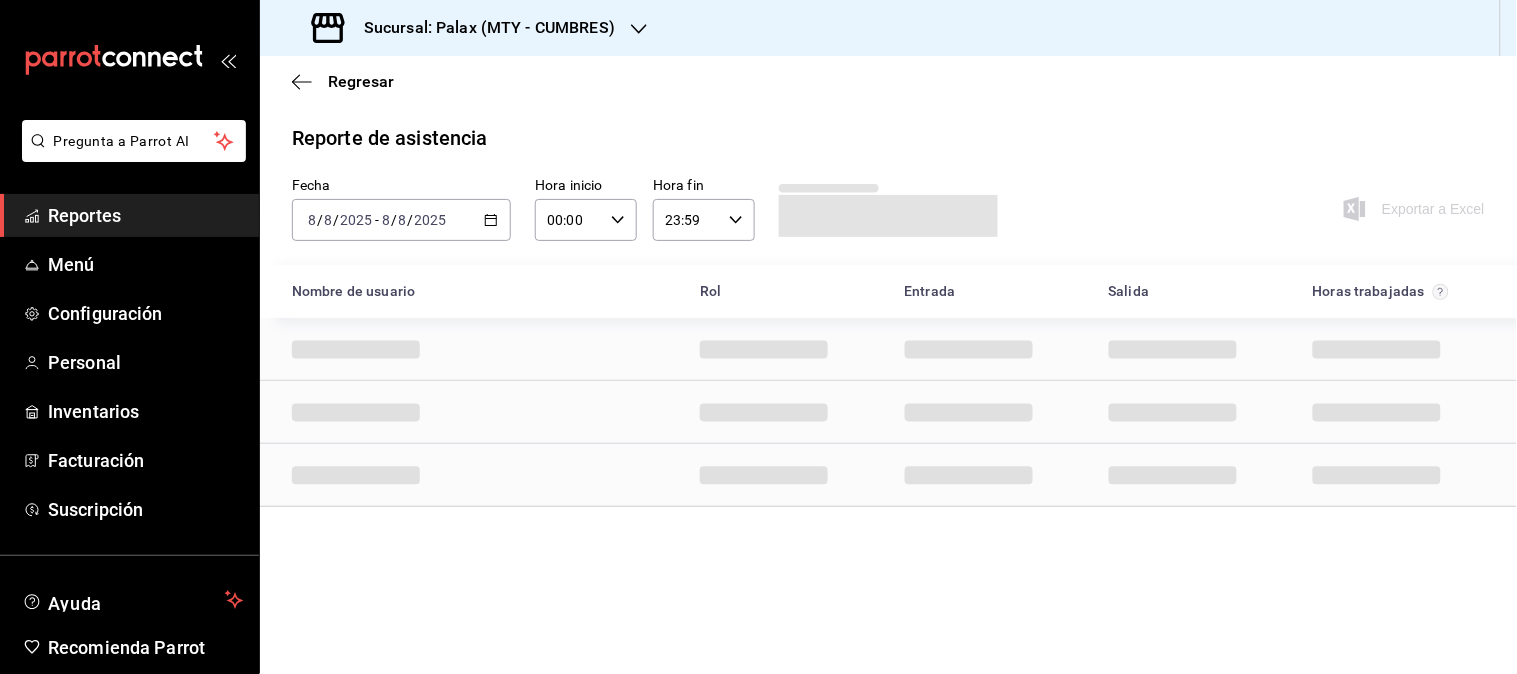 click on "2025-08-08 8 / 8 / 2025 - 2025-08-08 8 / 8 / 2025" at bounding box center [401, 220] 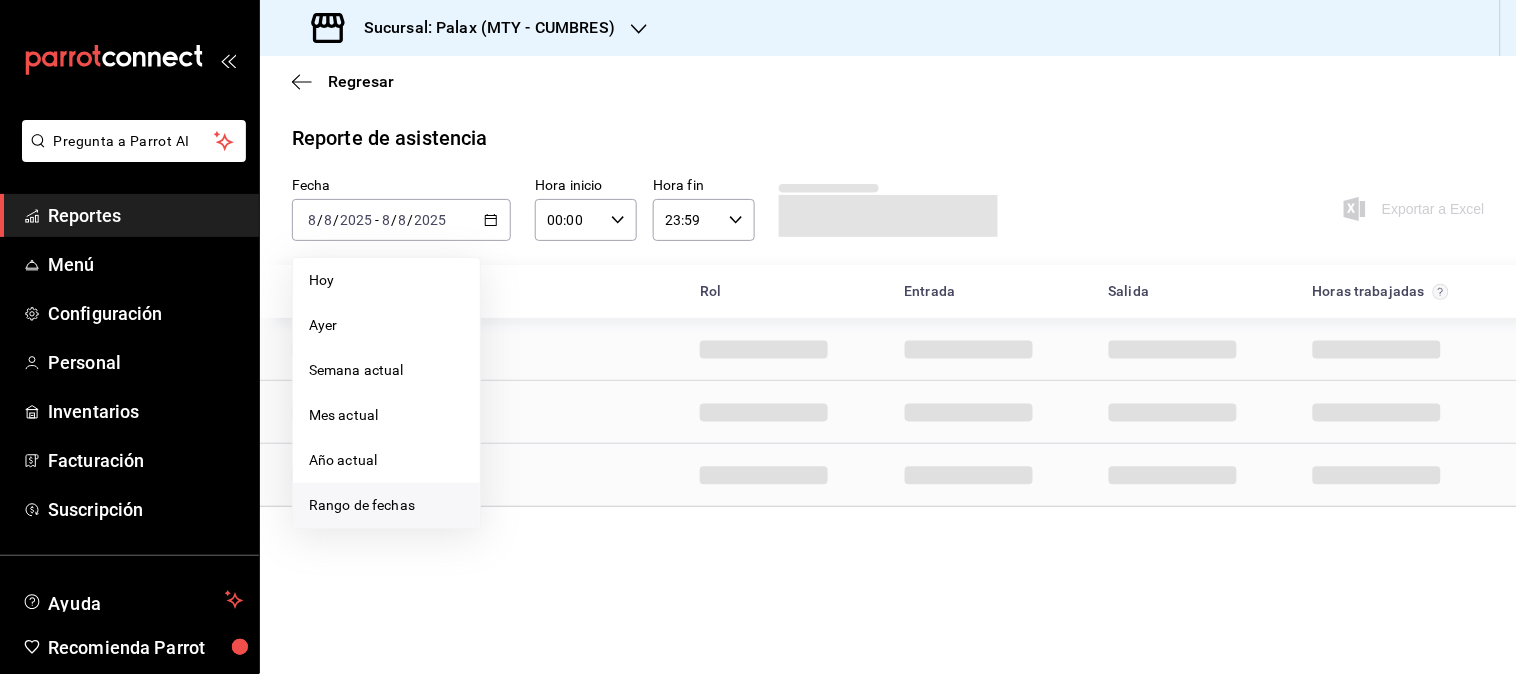 click on "Rango de fechas" at bounding box center [386, 505] 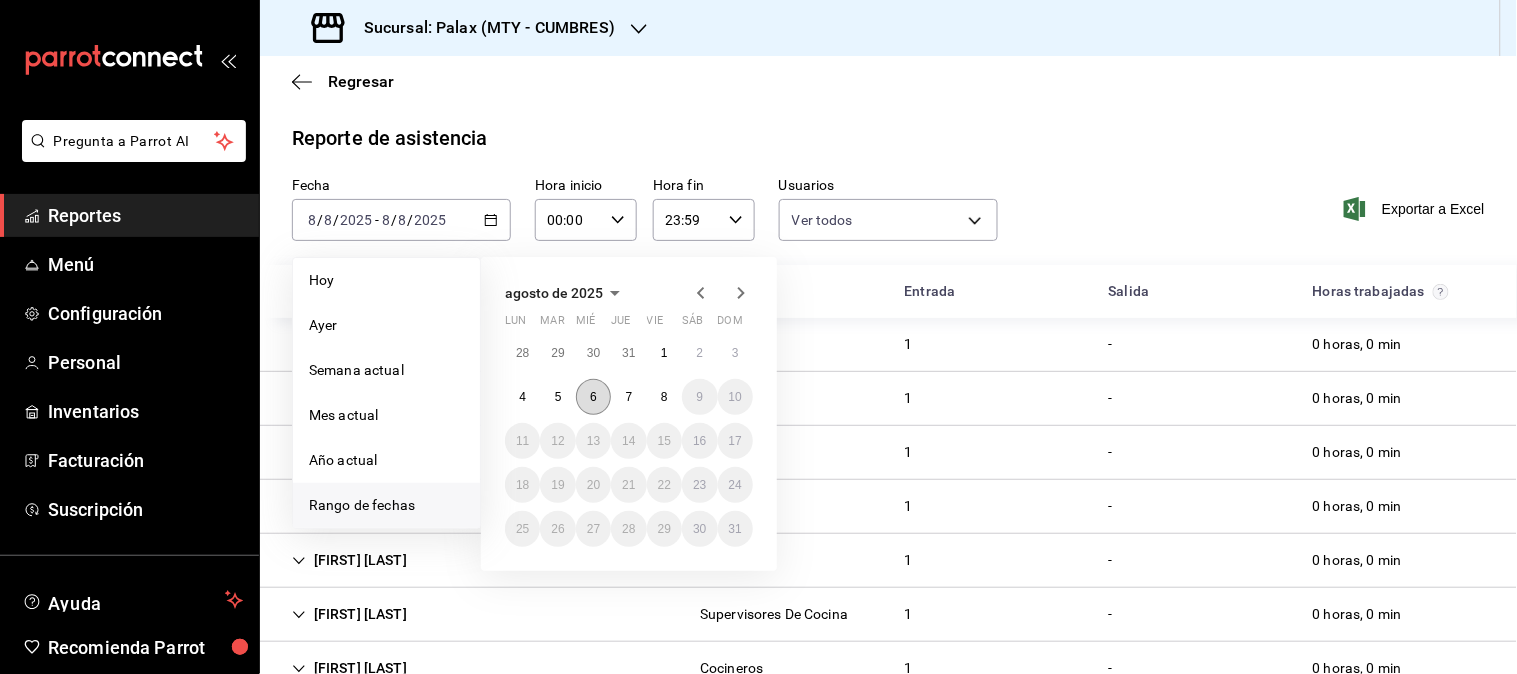 click on "6" at bounding box center (593, 397) 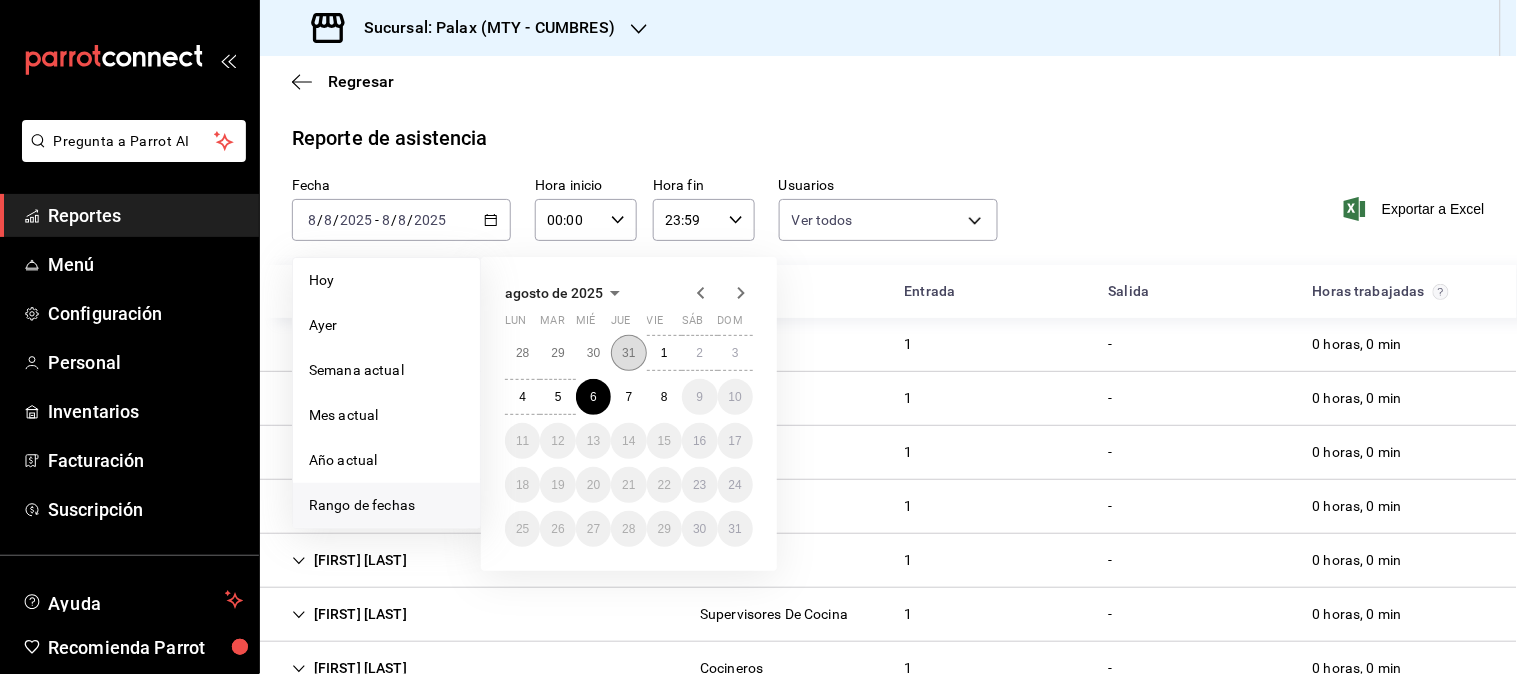 click on "31" at bounding box center (628, 353) 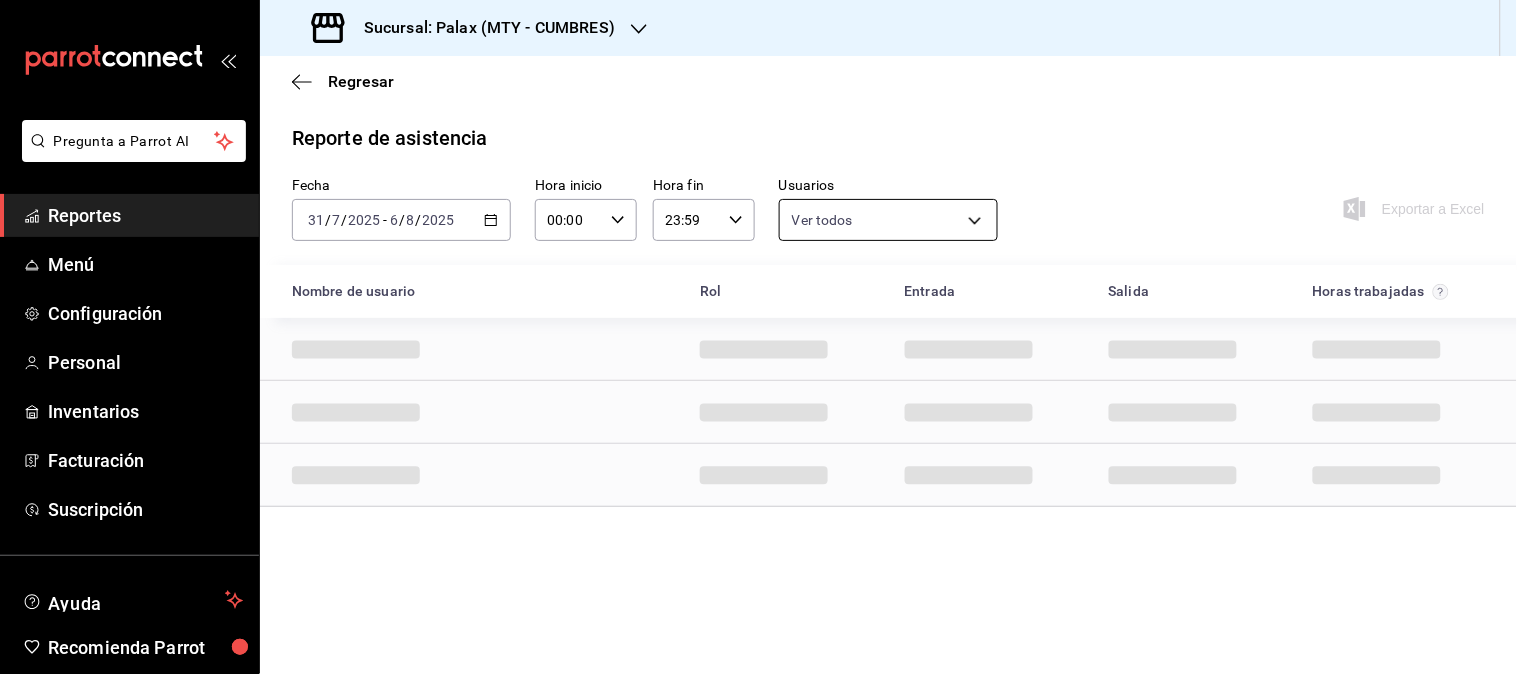 click on "Pregunta a Parrot AI Reportes   Menú   Configuración   Personal   Inventarios   Facturación   Suscripción   Ayuda Recomienda Parrot   Mutiuser Palax   Sugerir nueva función   Sucursal: Palax (MTY - CUMBRES) Regresar Reporte de asistencia Fecha [DATE] [DATE] - [DATE] [DATE] Hora inicio 00:00 Hora inicio Hora fin 23:59 Hora fin Usuarios Ver todos Exportar a Excel Nombre de usuario Rol Entrada Salida Horas trabajadas   Pregunta a Parrot AI Reportes   Menú   Configuración   Personal   Inventarios   Facturación   Suscripción   Ayuda Recomienda Parrot   Mutiuser Palax   Sugerir nueva función   GANA 1 MES GRATIS EN TU SUSCRIPCIÓN AQUÍ ¿Recuerdas cómo empezó tu restaurante?  Hoy puedes ayudar a un colega a tener el mismo cambio que tú viviste.  Recomienda Parrot directamente desde tu Portal Administrador.  Es fácil y rápido.  🎁 Por cada restaurante que se una, ganas 1 mes gratis. Visitar centro de ayuda ([PHONE]) [EMAIL] Visitar centro de ayuda" at bounding box center (758, 337) 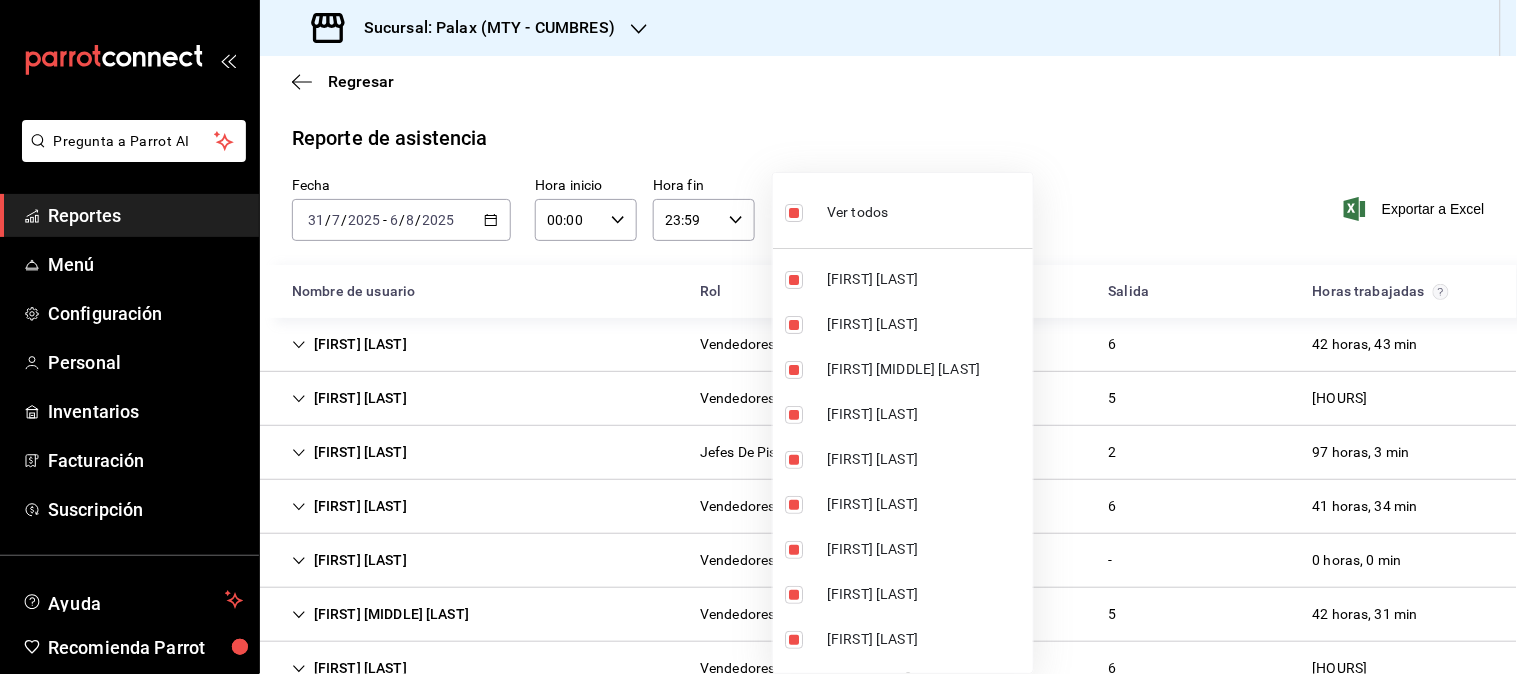 click on "Ver todos" at bounding box center (903, 210) 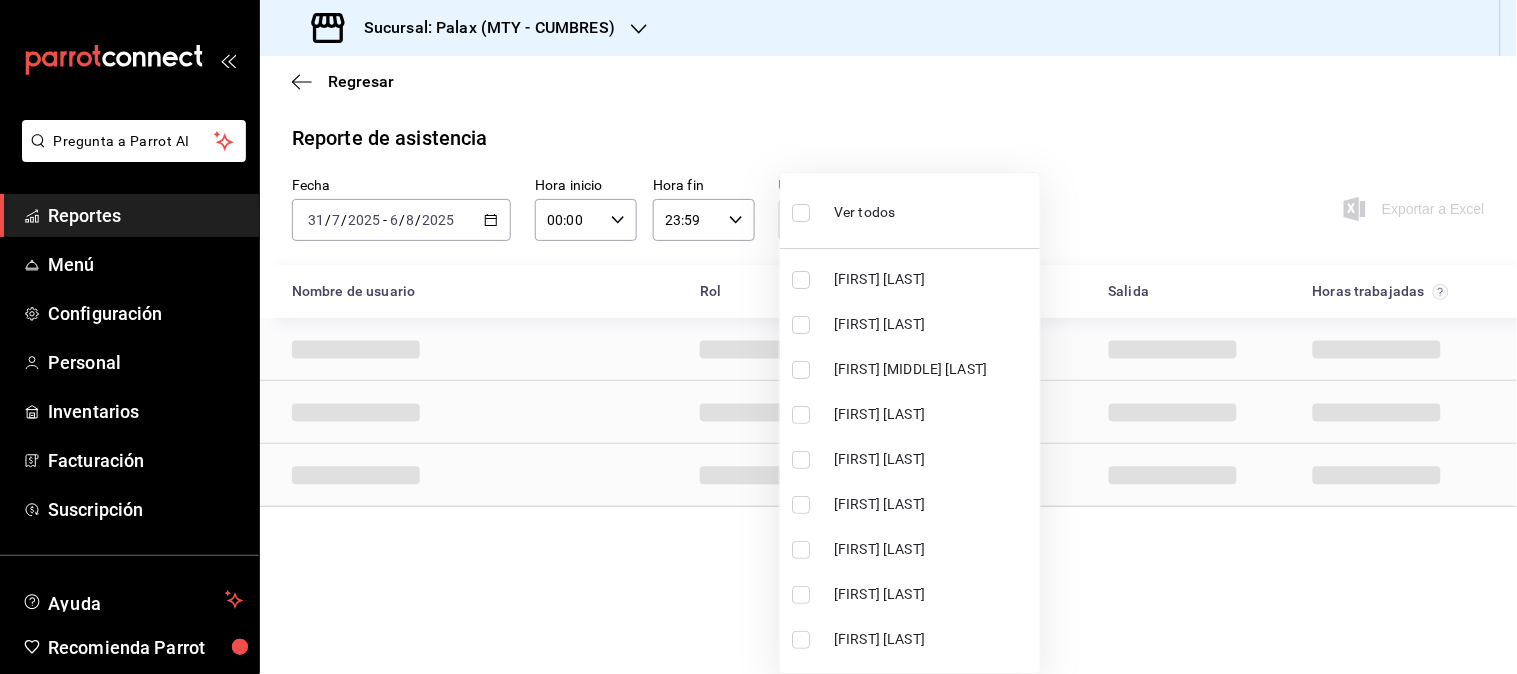 click on "[FIRST] [MIDDLE] [LAST]" at bounding box center [933, 369] 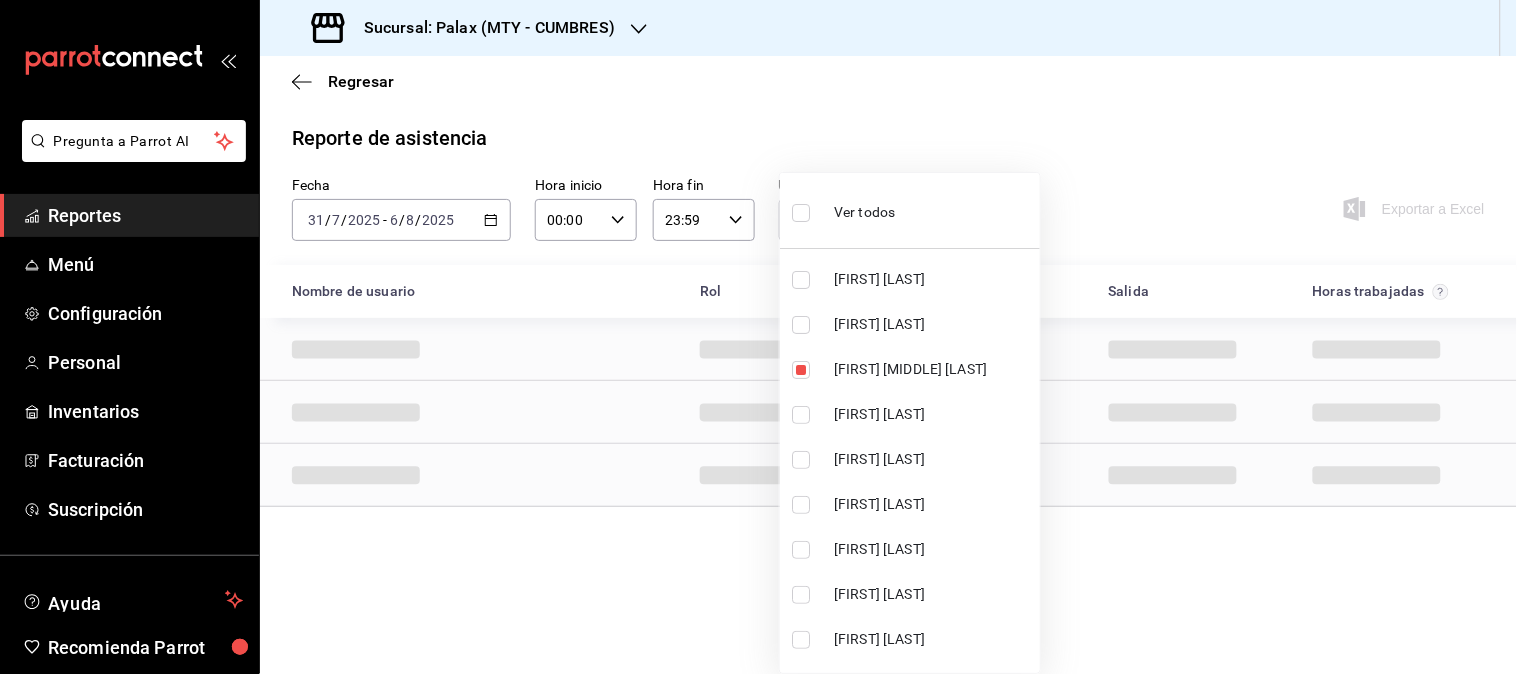 click at bounding box center [758, 337] 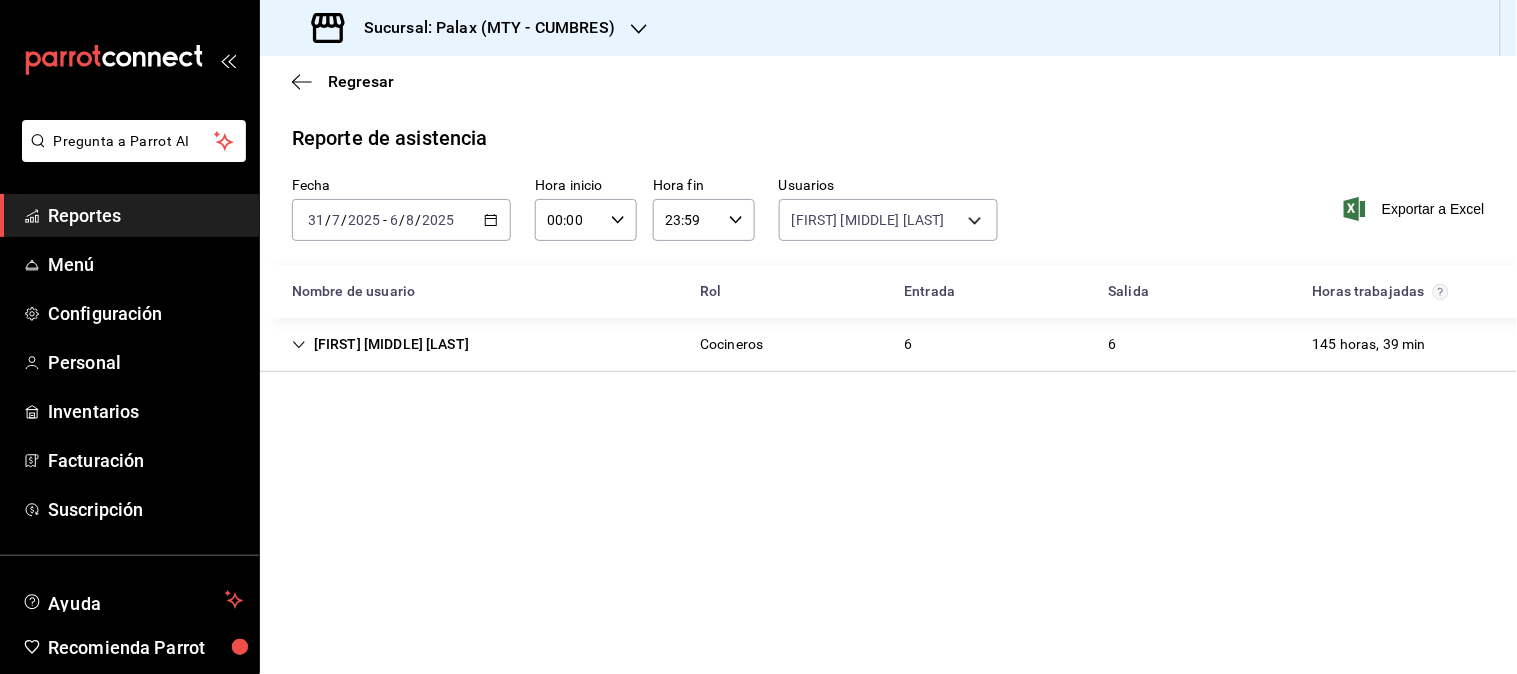 click on "[FIRST] [LAST] Cocineros 6 6 [HOURS]" at bounding box center (888, 345) 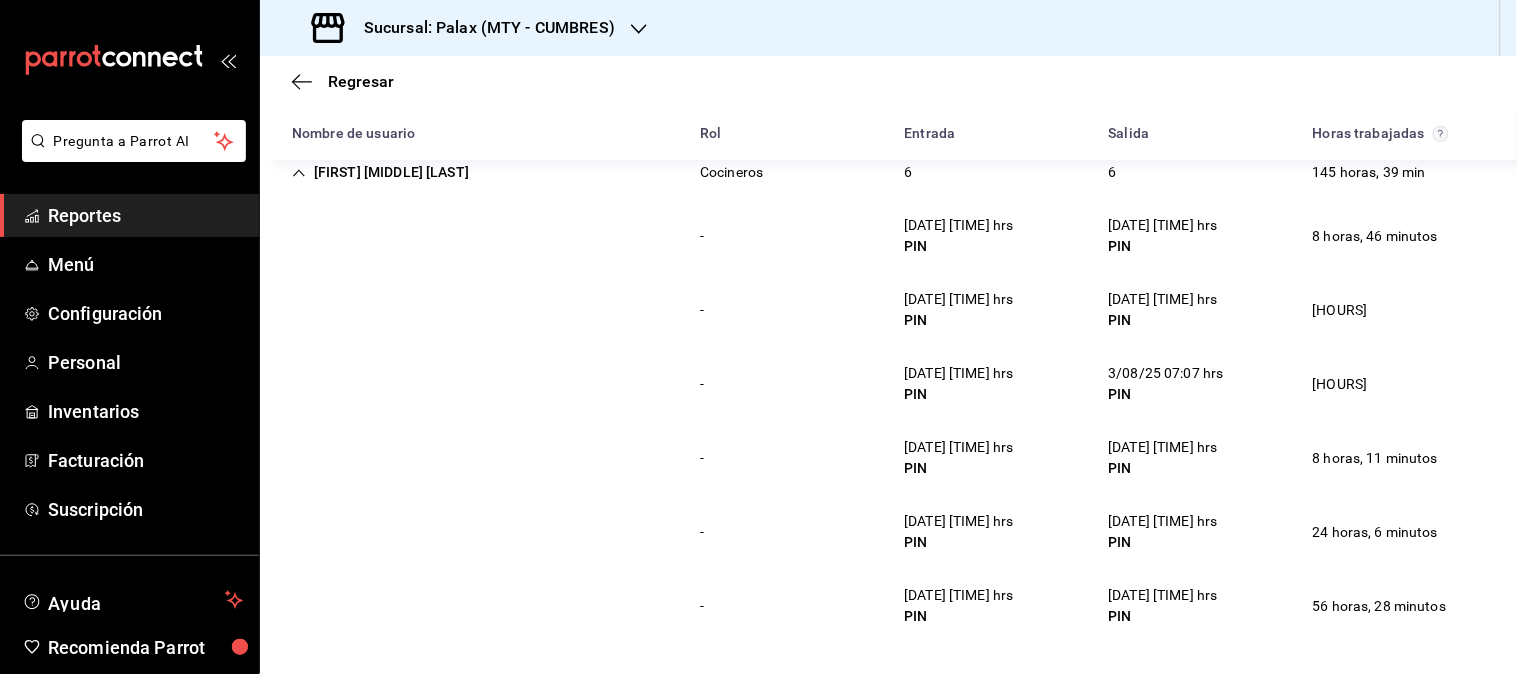 scroll, scrollTop: 0, scrollLeft: 0, axis: both 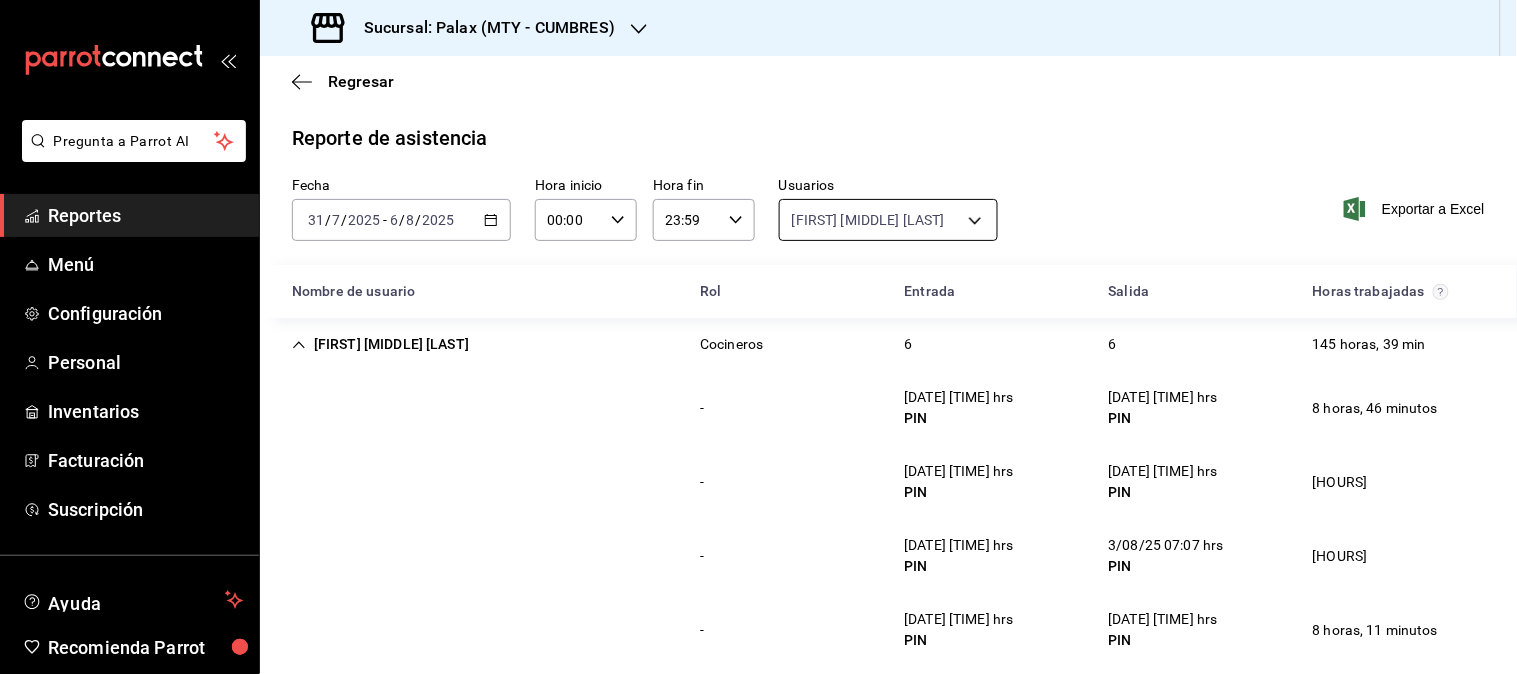 click on "Pregunta a Parrot AI Reportes   Menú   Configuración   Personal   Inventarios   Facturación   Suscripción   Ayuda Recomienda Parrot   Mutiuser Palax   Sugerir nueva función   Sucursal: Palax (MTY - CUMBRES) Regresar Reporte de asistencia Fecha [DATE] [DATE] - [DATE] [DATE] Hora inicio 00:00 Hora inicio Hora fin 23:59 Hora fin Usuarios [FIRST] [MIDDLE] [LAST] [UUID] Exportar a Excel Nombre de usuario Rol Entrada Salida Horas trabajadas   [FIRST] [MIDDLE] [LAST] Cocineros 6 6 [HOURS] - [DATE] [TIME]   hrs PIN [DATE] [TIME]   hrs PIN [HOURS] - [DATE] [TIME]   hrs PIN [DATE] [TIME]   hrs PIN [HOURS] - [DATE] [TIME]   hrs PIN [DATE] [TIME]   hrs PIN [HOURS] - [DATE] [TIME]   hrs PIN [DATE] [TIME]   hrs PIN [HOURS] - [DATE] [TIME]   hrs PIN [DATE] [TIME]   hrs PIN [HOURS] Pregunta a Parrot AI Reportes   Menú   Configuración" at bounding box center [758, 337] 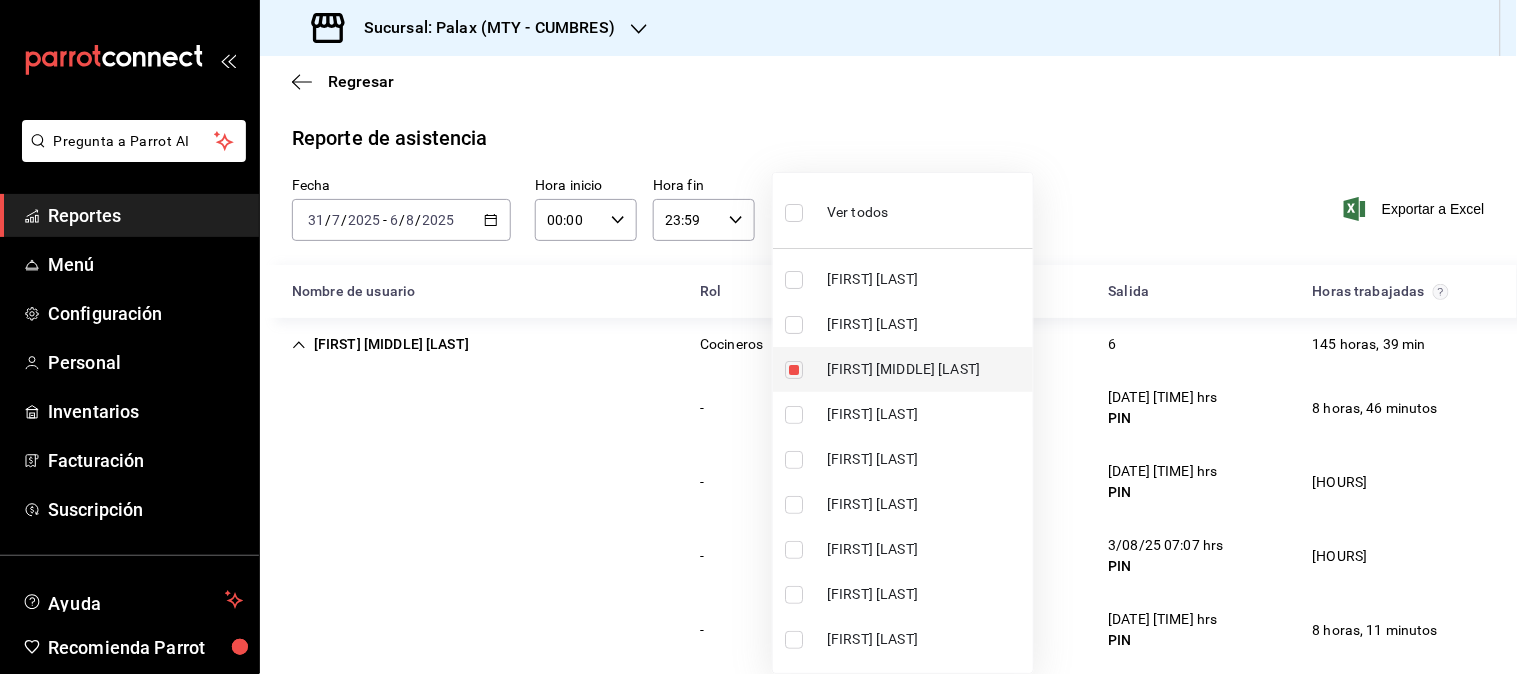 click on "[FIRST] [MIDDLE] [LAST]" at bounding box center [926, 369] 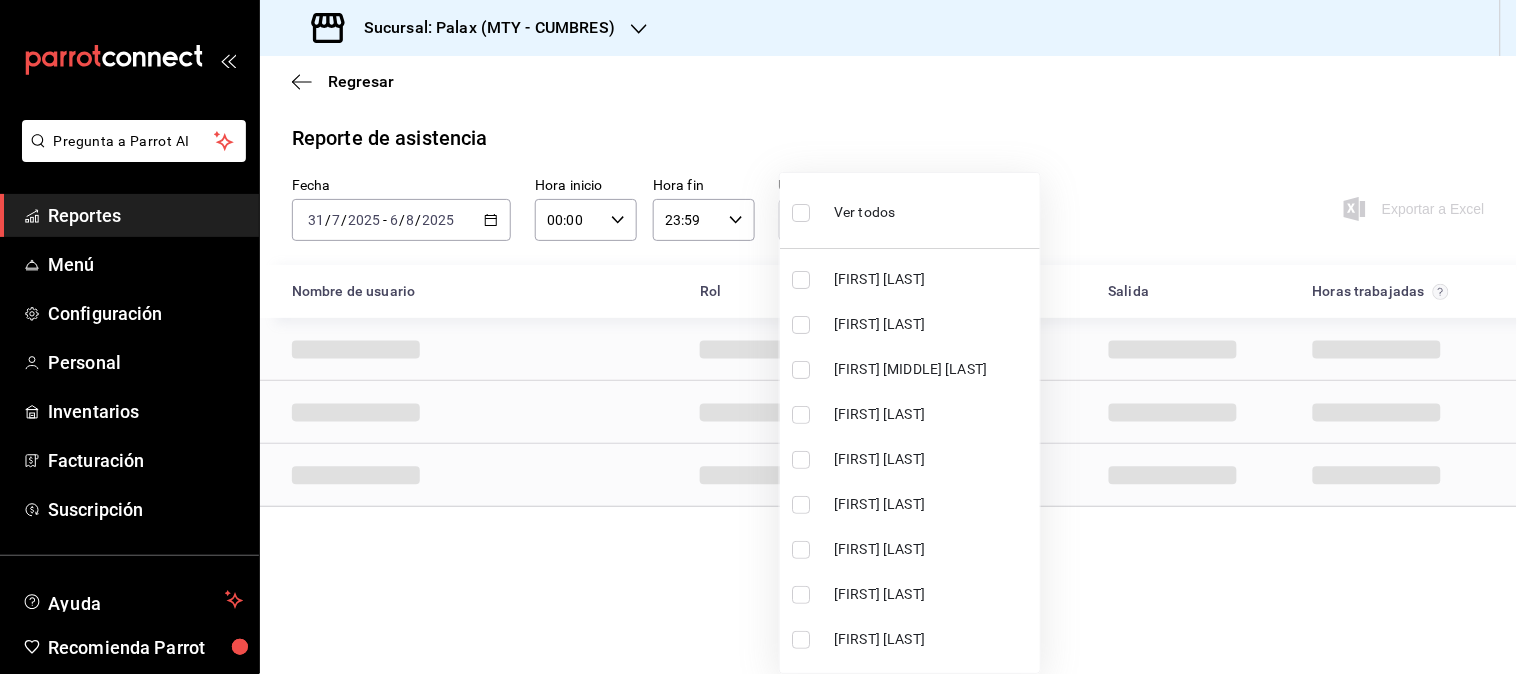 click on "Ver todos" at bounding box center (910, 210) 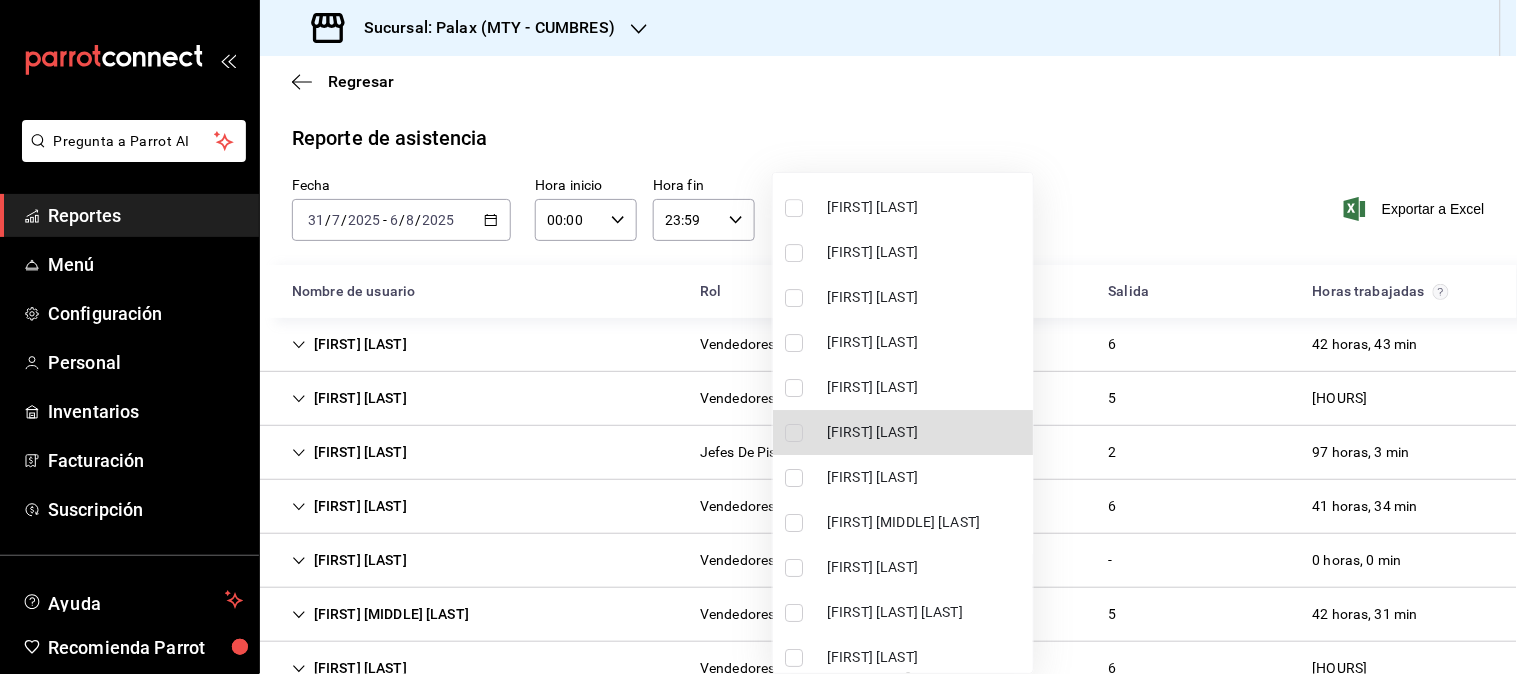 scroll, scrollTop: 5564, scrollLeft: 0, axis: vertical 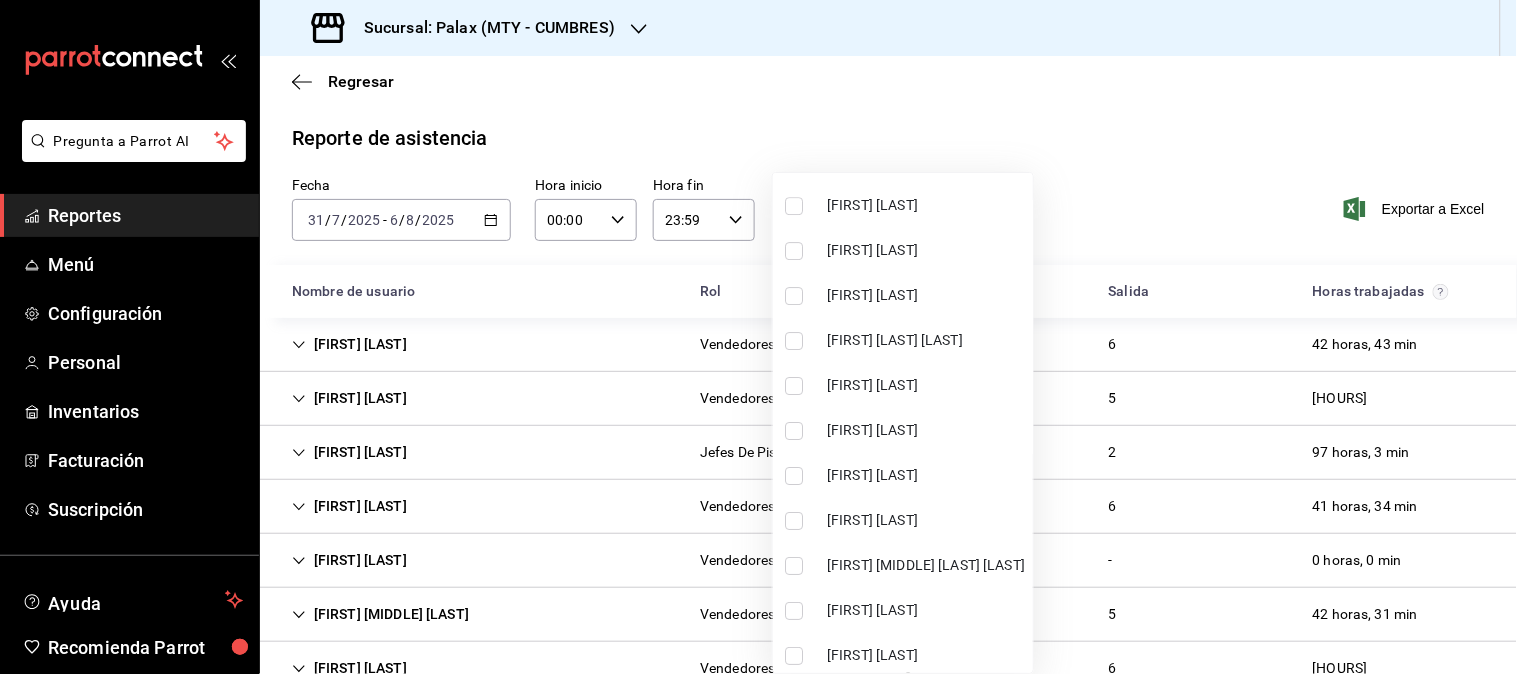 click on "[FIRST] [LAST]" at bounding box center [903, 520] 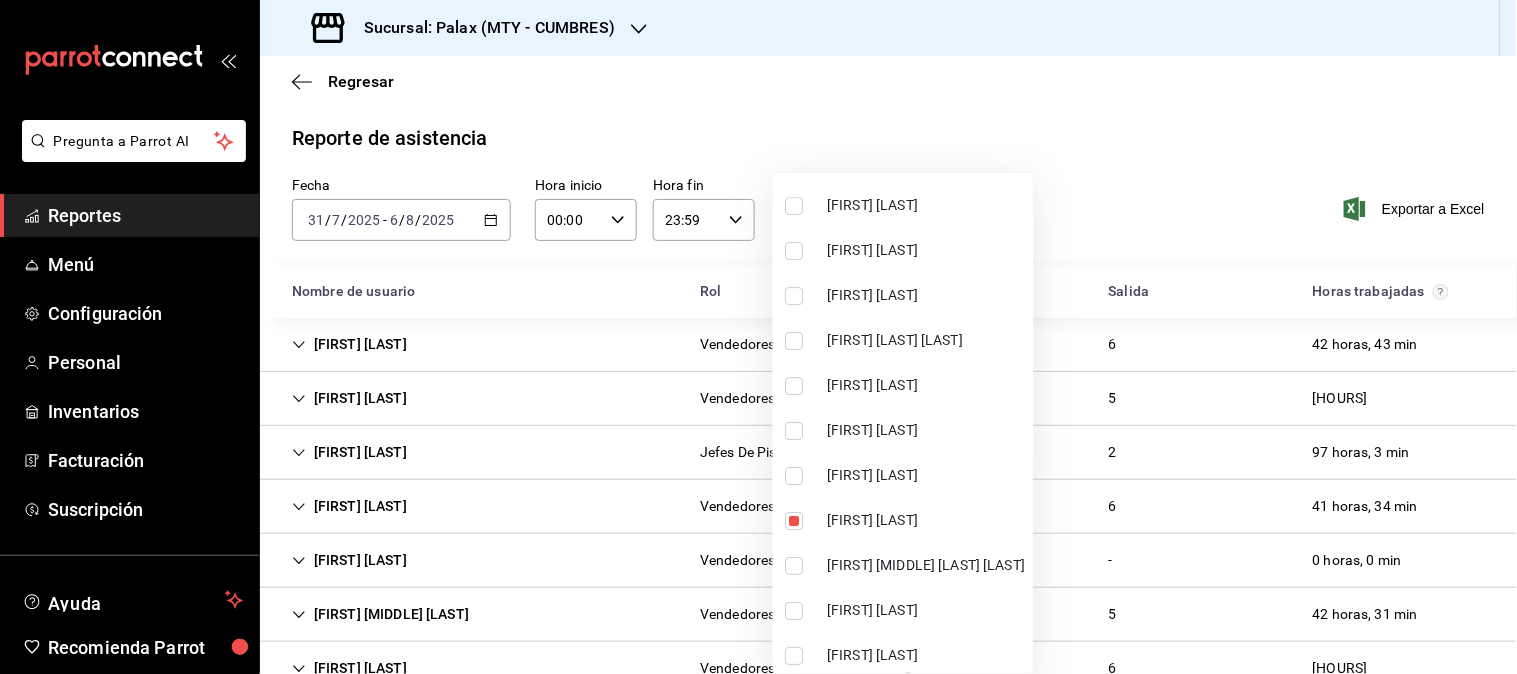 click at bounding box center (758, 337) 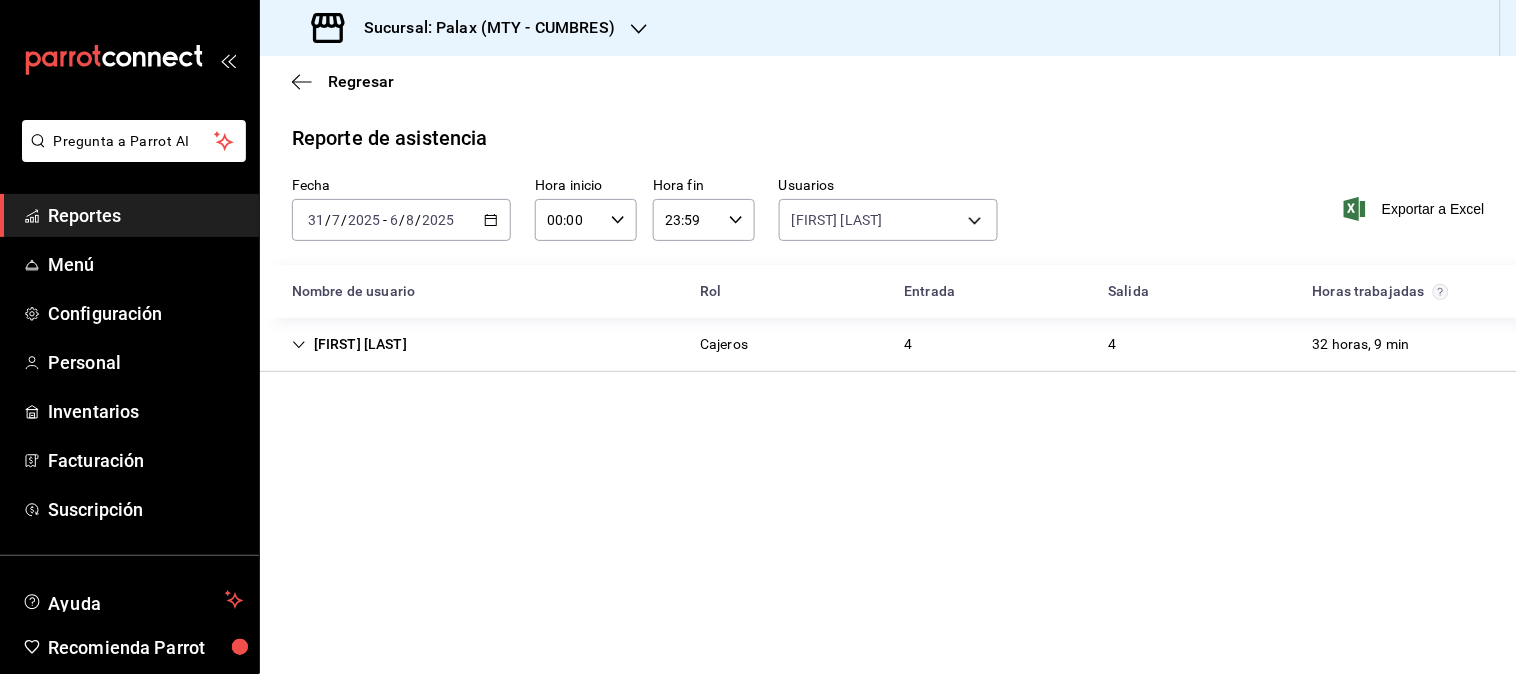click on "[FIRST] [LAST] Cajeros 4 4 [HOURS]" at bounding box center [888, 345] 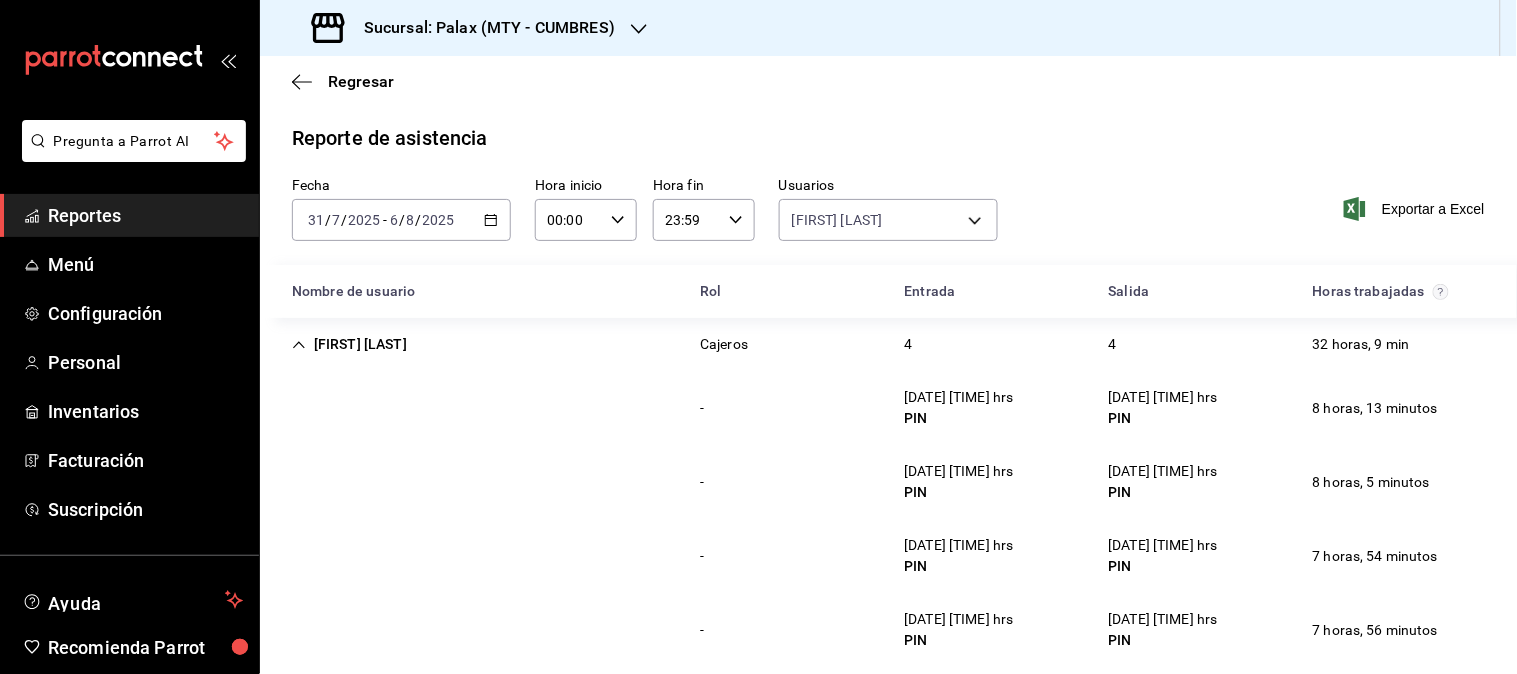scroll, scrollTop: 24, scrollLeft: 0, axis: vertical 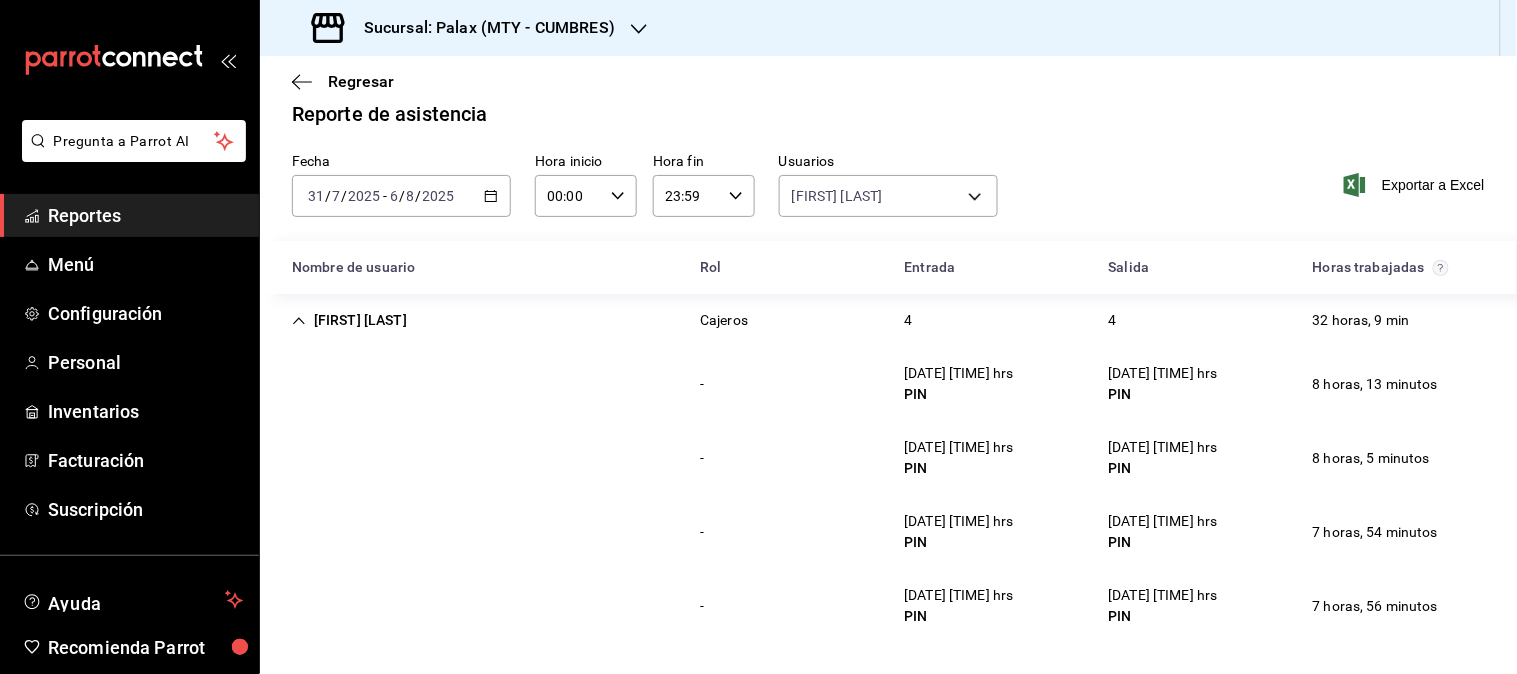 click on "Reporte de asistencia Fecha [DATE] [DATE] - [DATE] [DATE] Hora inicio 00:00 Hora inicio Hora fin 23:59 Hora fin Usuarios [FIRST] [LAST] [UUID] Exportar a Excel Nombre de usuario Rol Entrada Salida Horas trabajadas   [FIRST] [LAST] Cajeros 4 4 [HOURS] - [DATE] [TIME]   hrs PIN [DATE] [TIME]   hrs PIN [HOURS] - [DATE] [TIME]   hrs PIN [DATE] [TIME]   hrs PIN [HOURS] - [DATE] [TIME]   hrs PIN [DATE] [TIME]   hrs PIN [HOURS] - [DATE] [TIME]   hrs PIN [DATE] [TIME]   hrs PIN [HOURS]" at bounding box center [888, 371] 